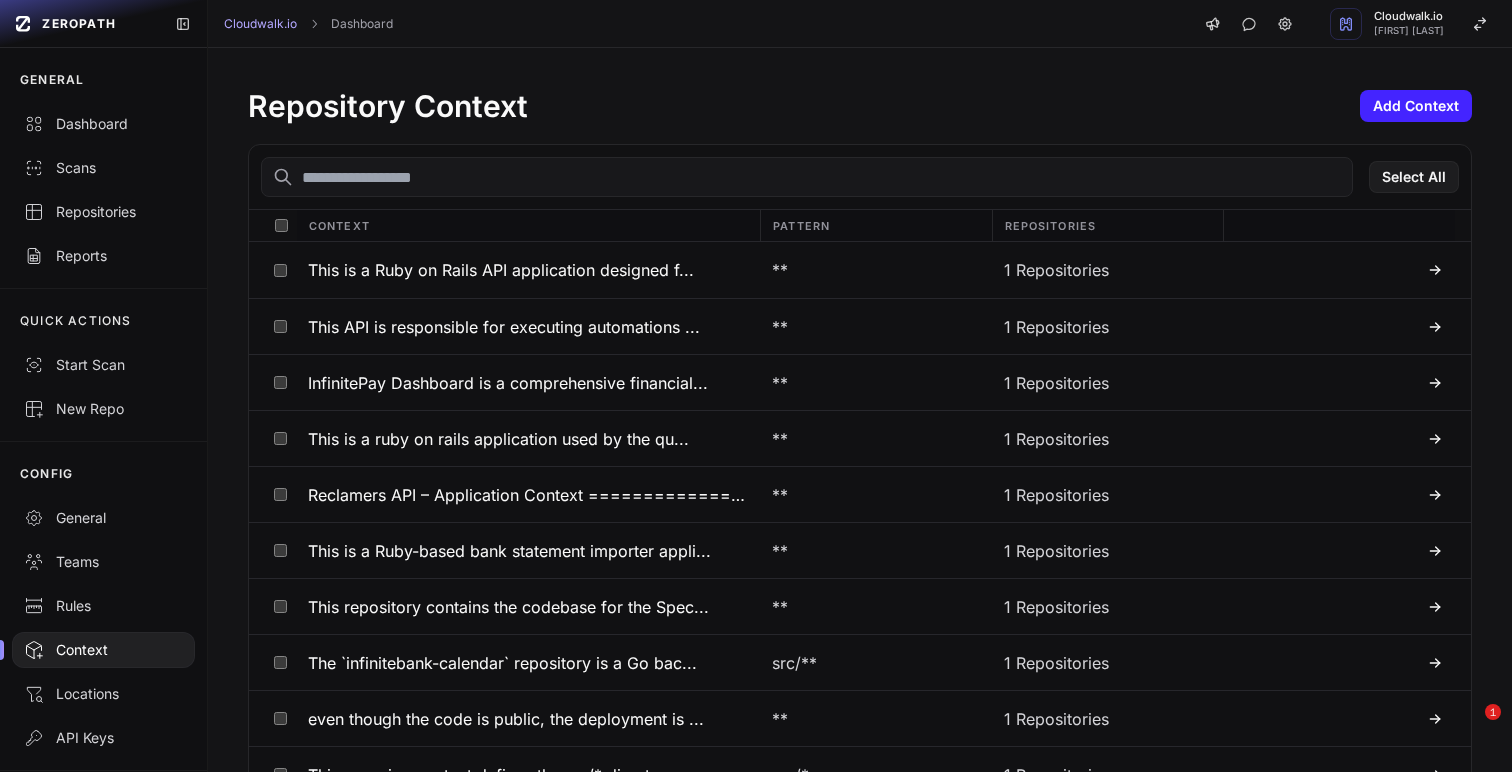 scroll, scrollTop: 0, scrollLeft: 0, axis: both 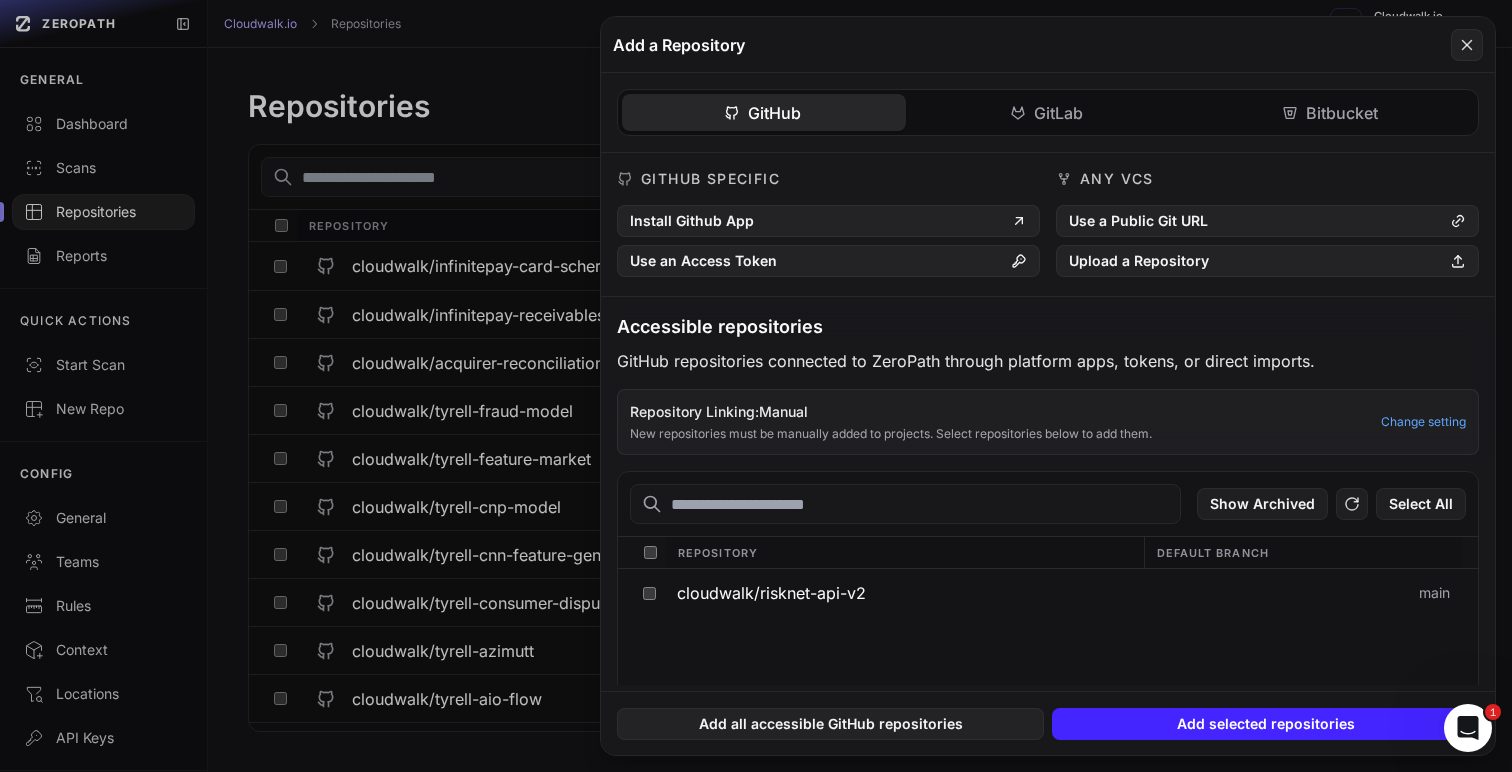 click 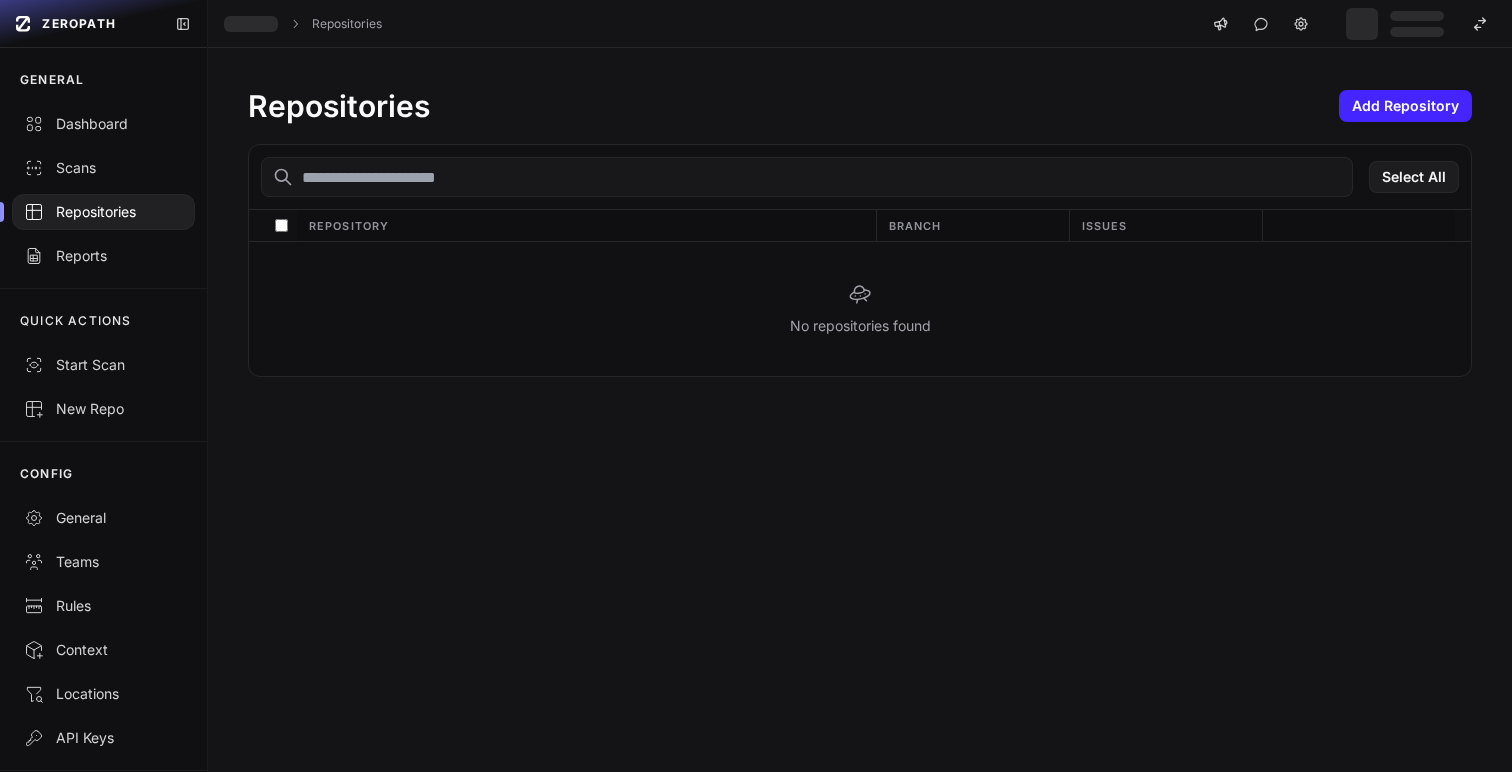 scroll, scrollTop: 0, scrollLeft: 0, axis: both 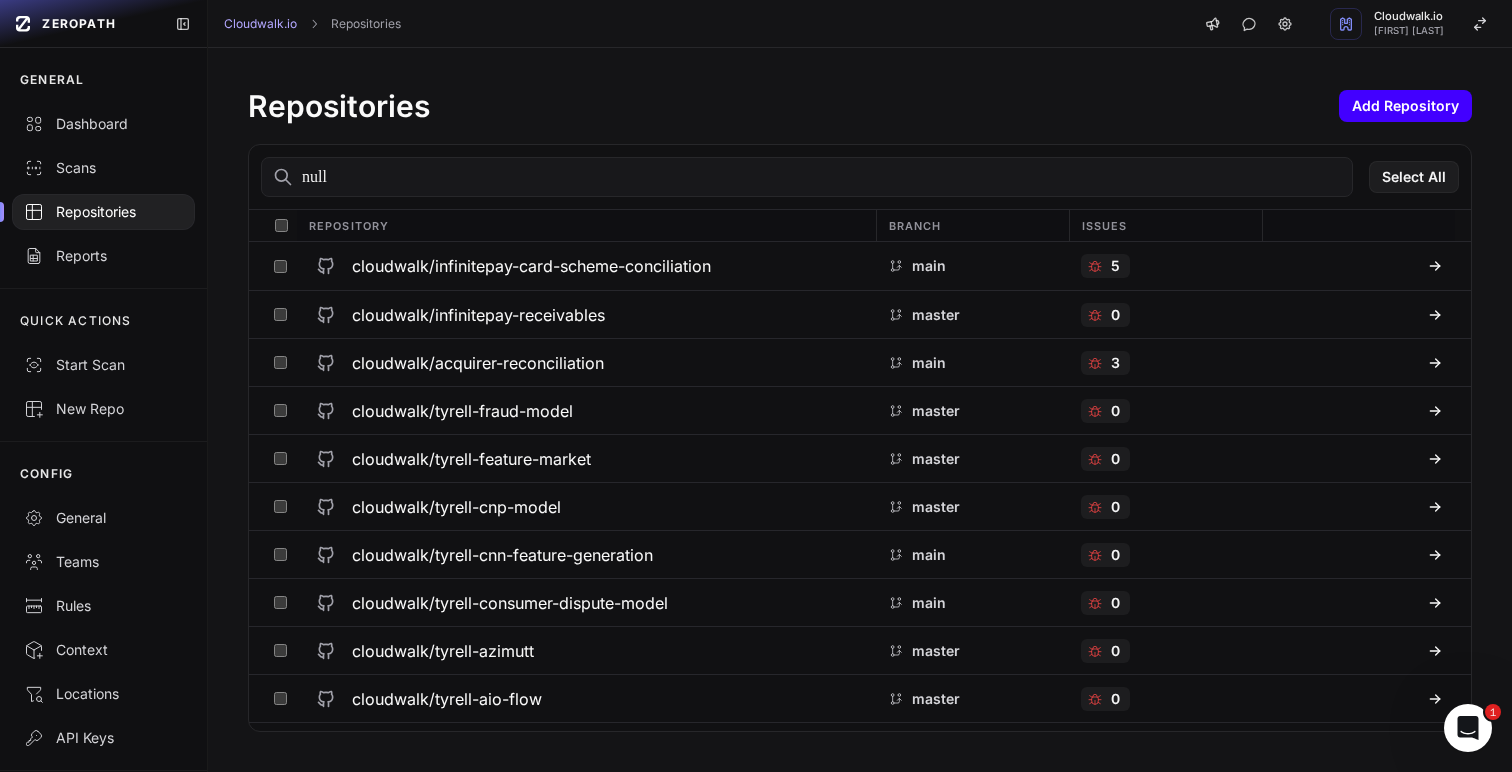 click on "Add Repository" at bounding box center [1405, 106] 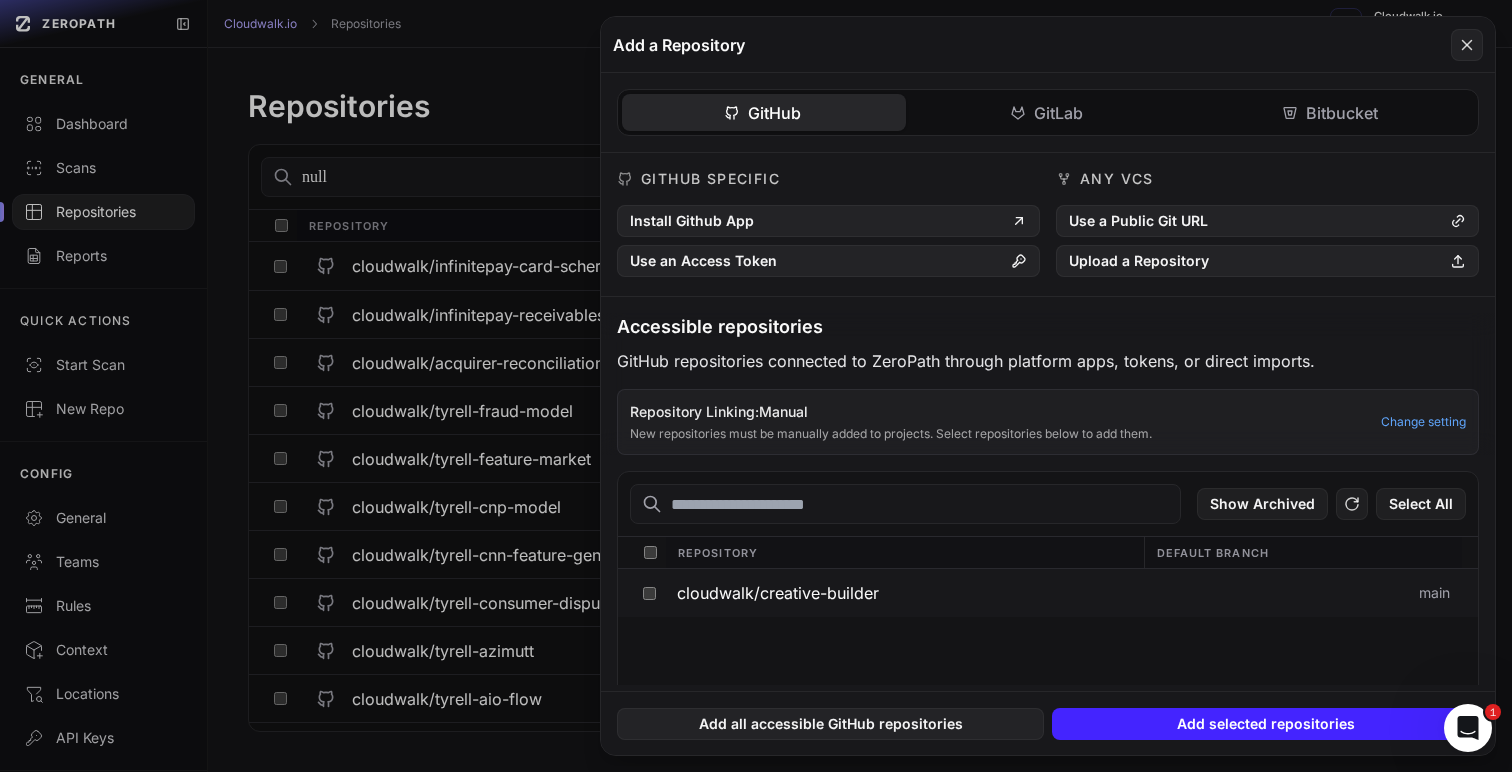 click at bounding box center [649, 593] 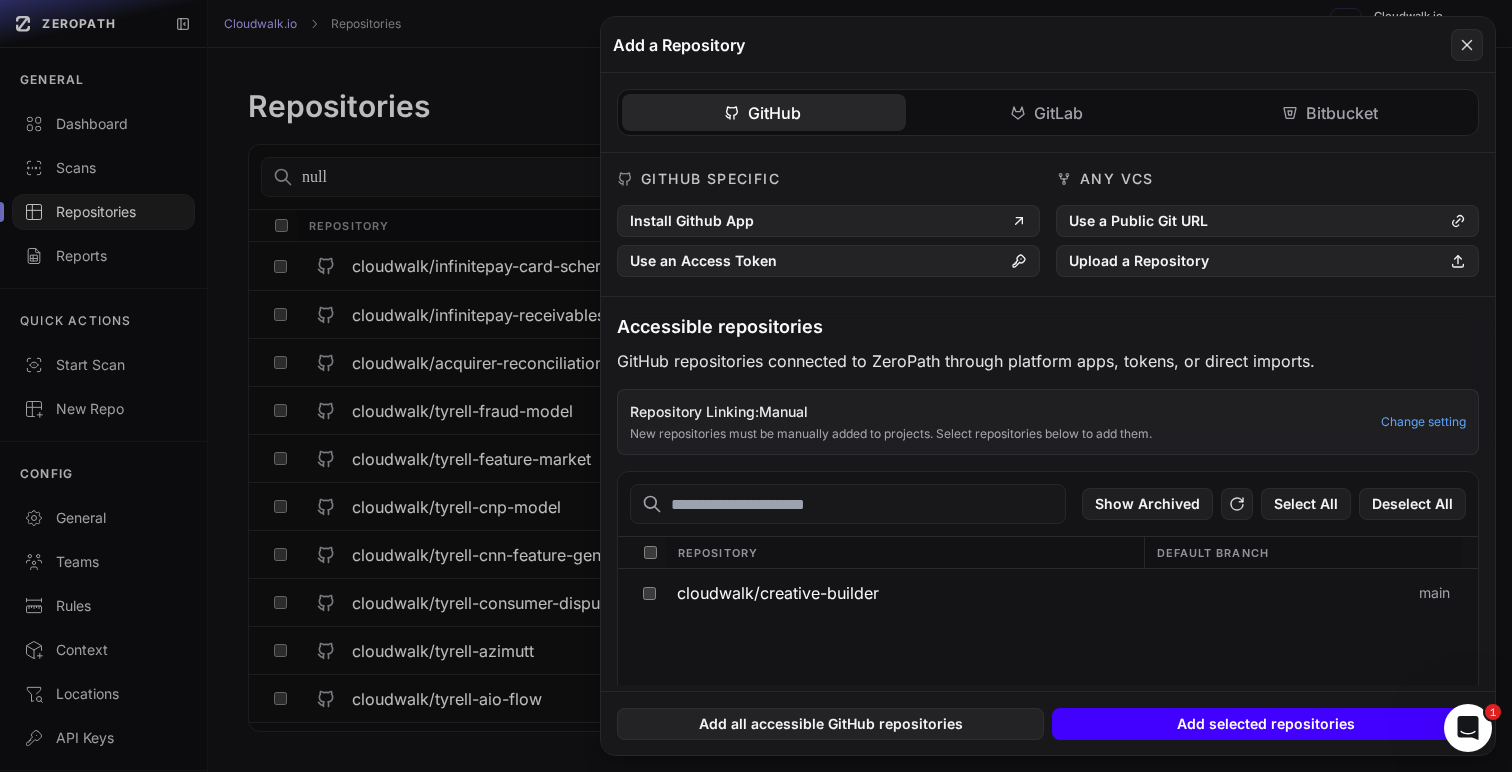 click on "Add selected repositories" at bounding box center [1265, 724] 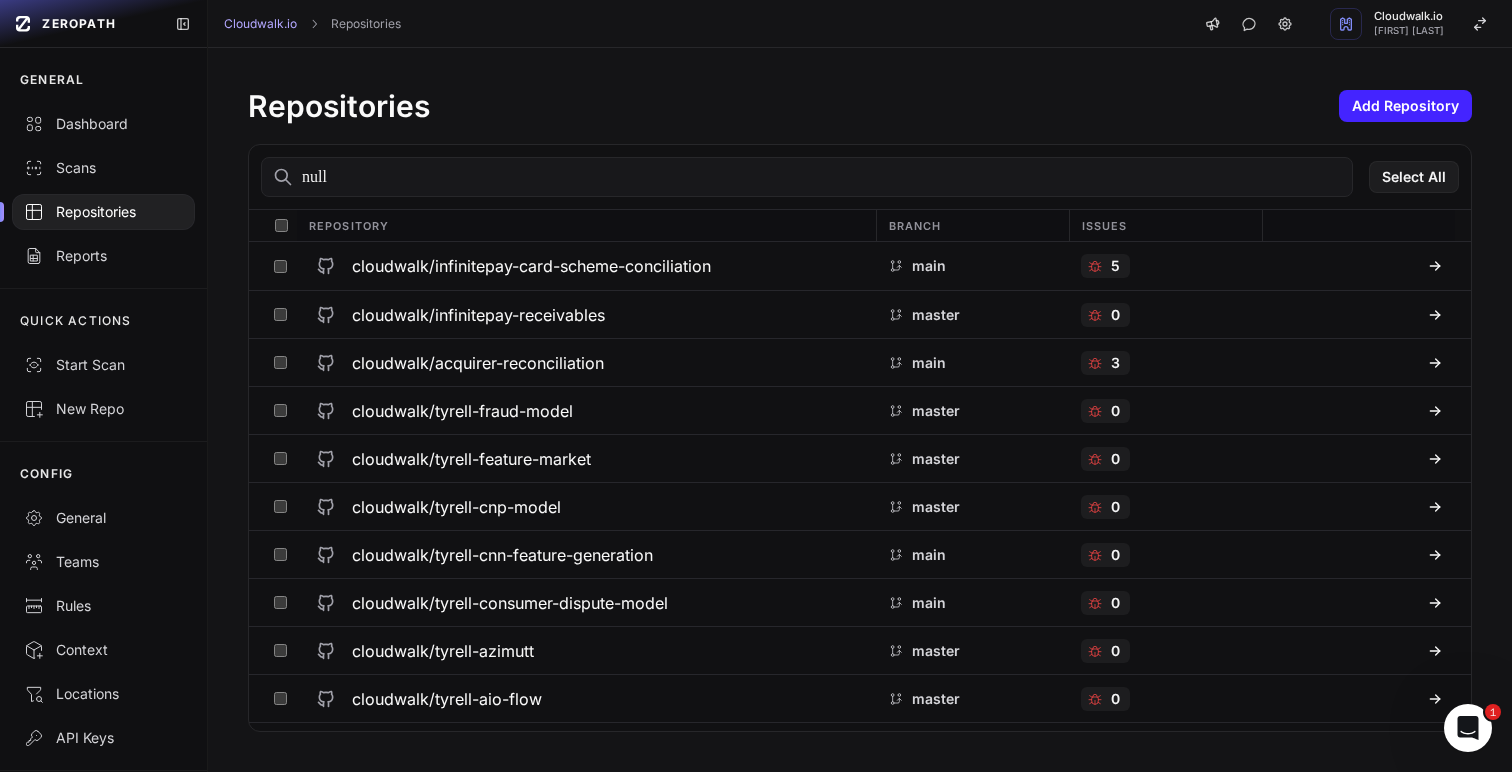 click on "Repositories   Add Repository" at bounding box center [860, 106] 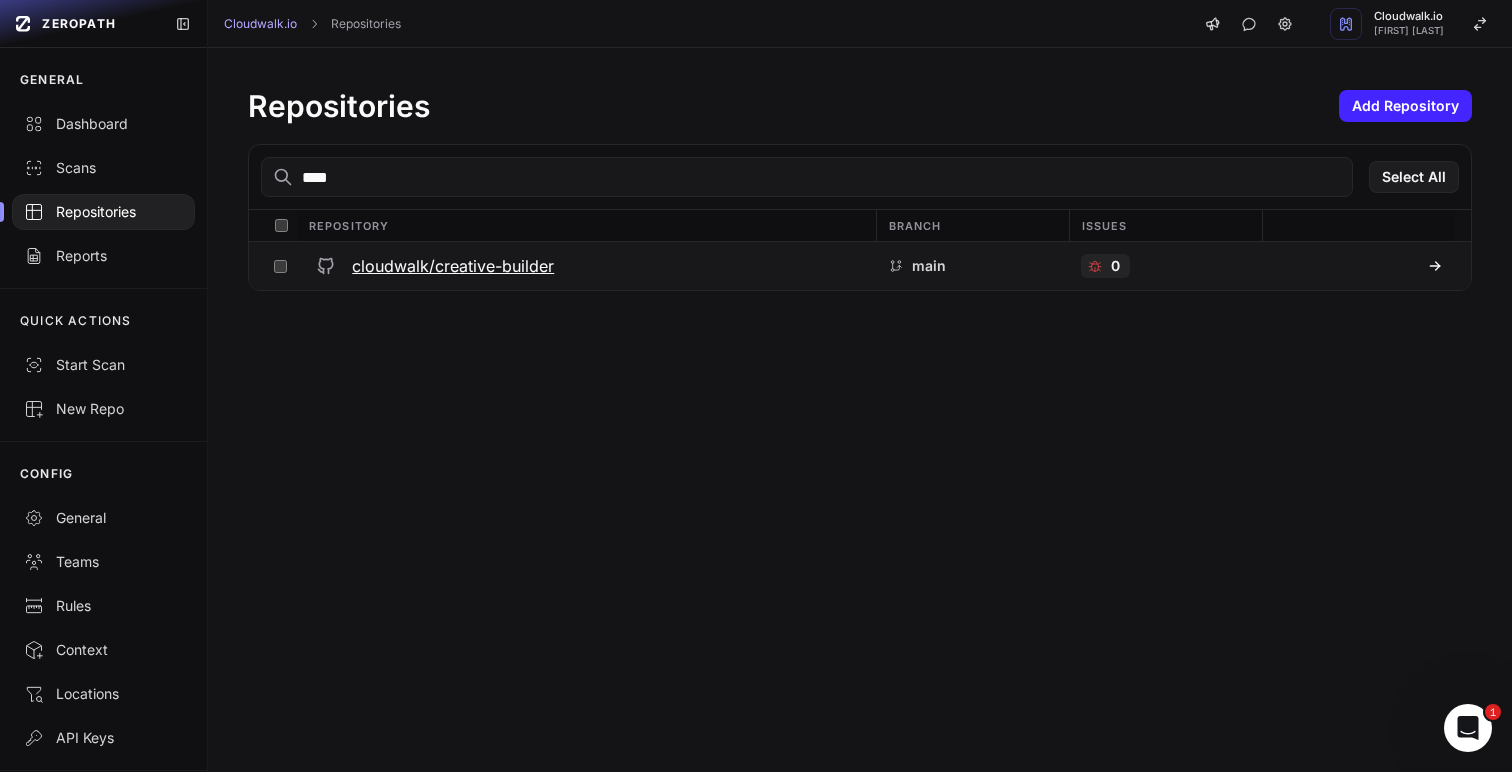 type on "****" 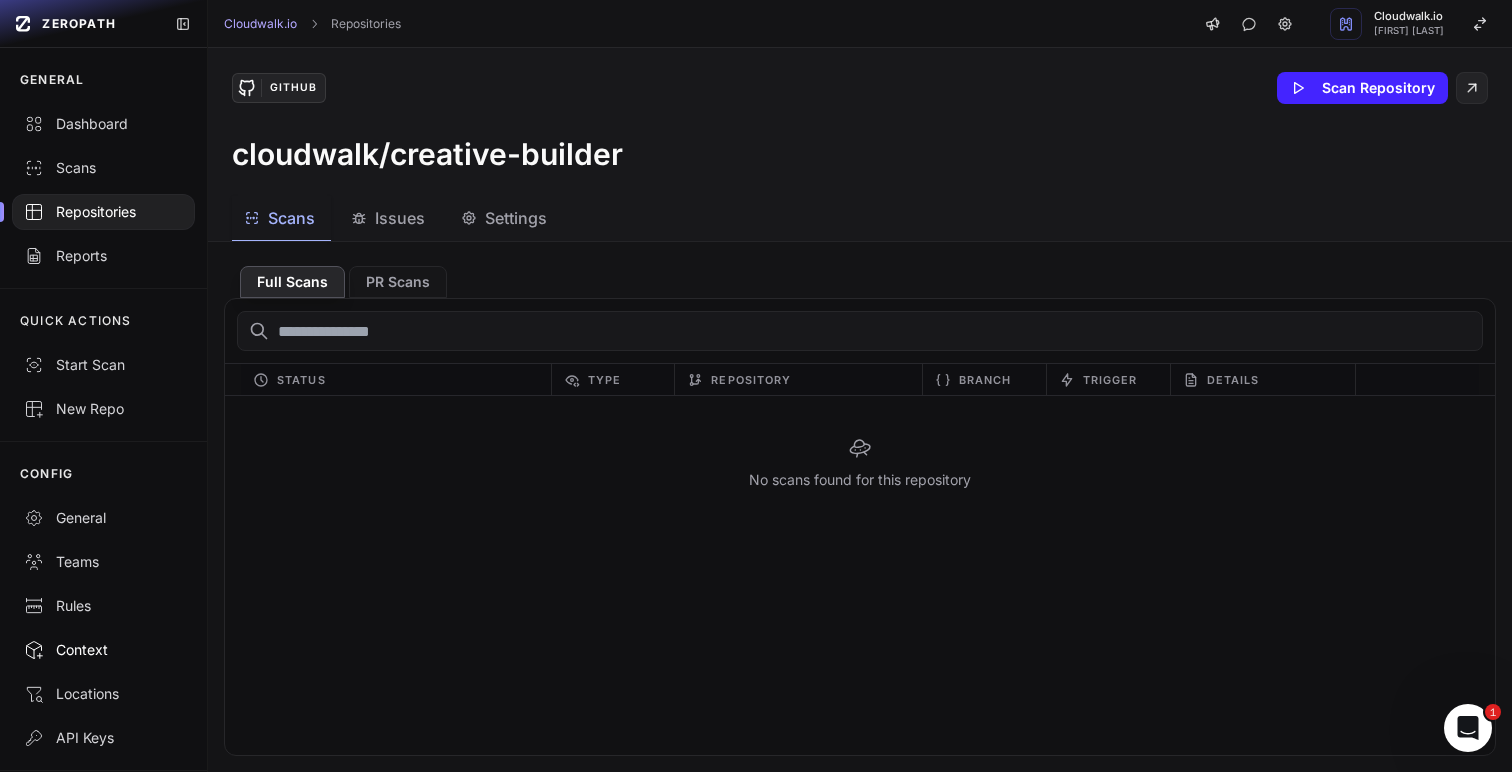 click on "Context" at bounding box center (103, 650) 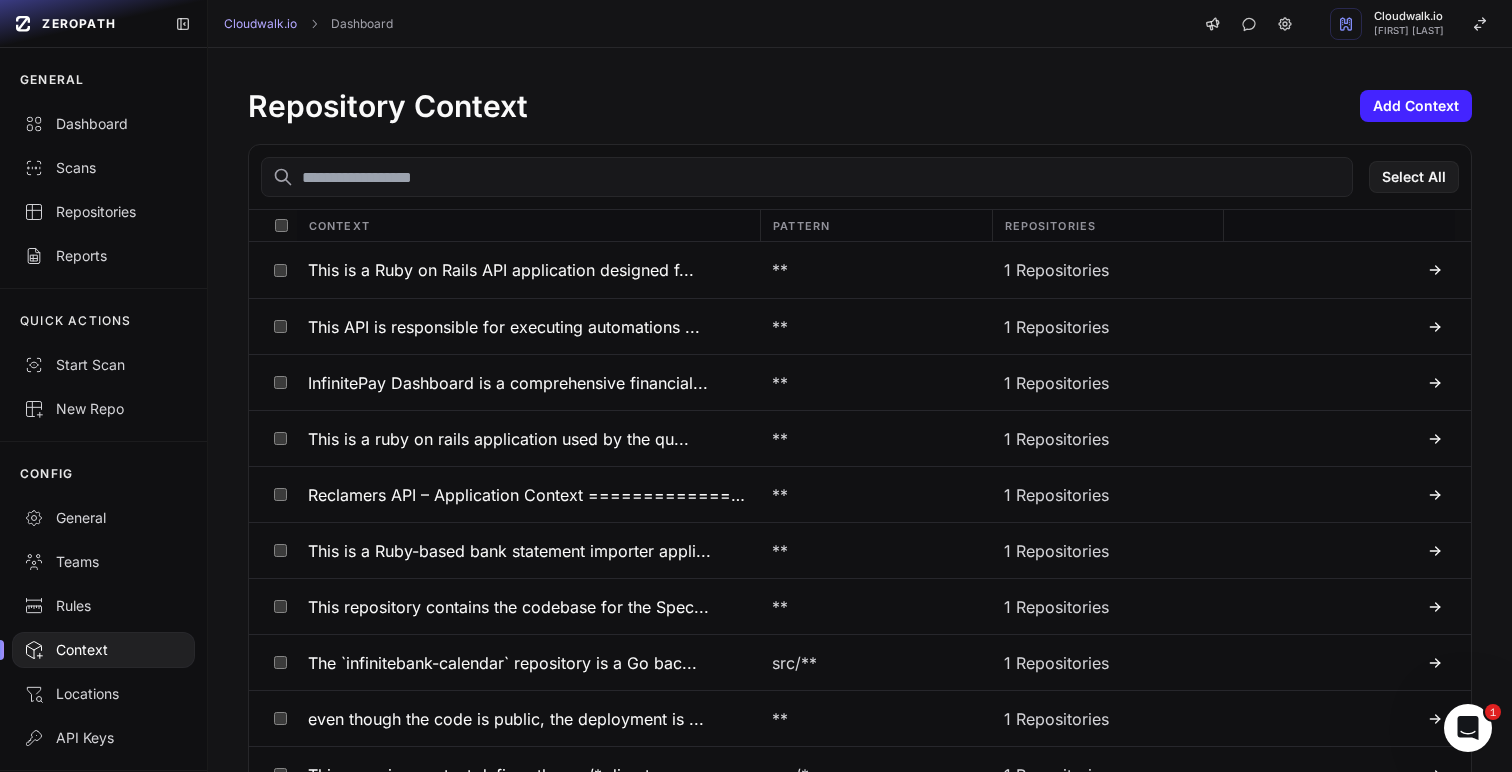 click on "Repository Context Add Context Select All Context Pattern Repositories This is a Ruby on Rails API application designed f... ** 1 Repositories This API is responsible for executing automations ... ** 1 Repositories InfinitePay Dashboard is a comprehensive financial... ** 1 Repositories This is a ruby on rails application used by the qu... ** 1 Repositories Reclamers API – Application Context==============... ** 1 Repositories This is a Ruby-based bank statement importer appli... ** 1 Repositories This repository contains the codebase for the Spec... ** 1 Repositories The `infinitebank-calendar` repository is a Go bac... src/** 1 Repositories even though the code is public, the deployment is ... ** 1 Repositories This scanning context defines the src/* directory ... src/* 1 Repositories ** 1 Repositories src/**" at bounding box center (860, 1425) 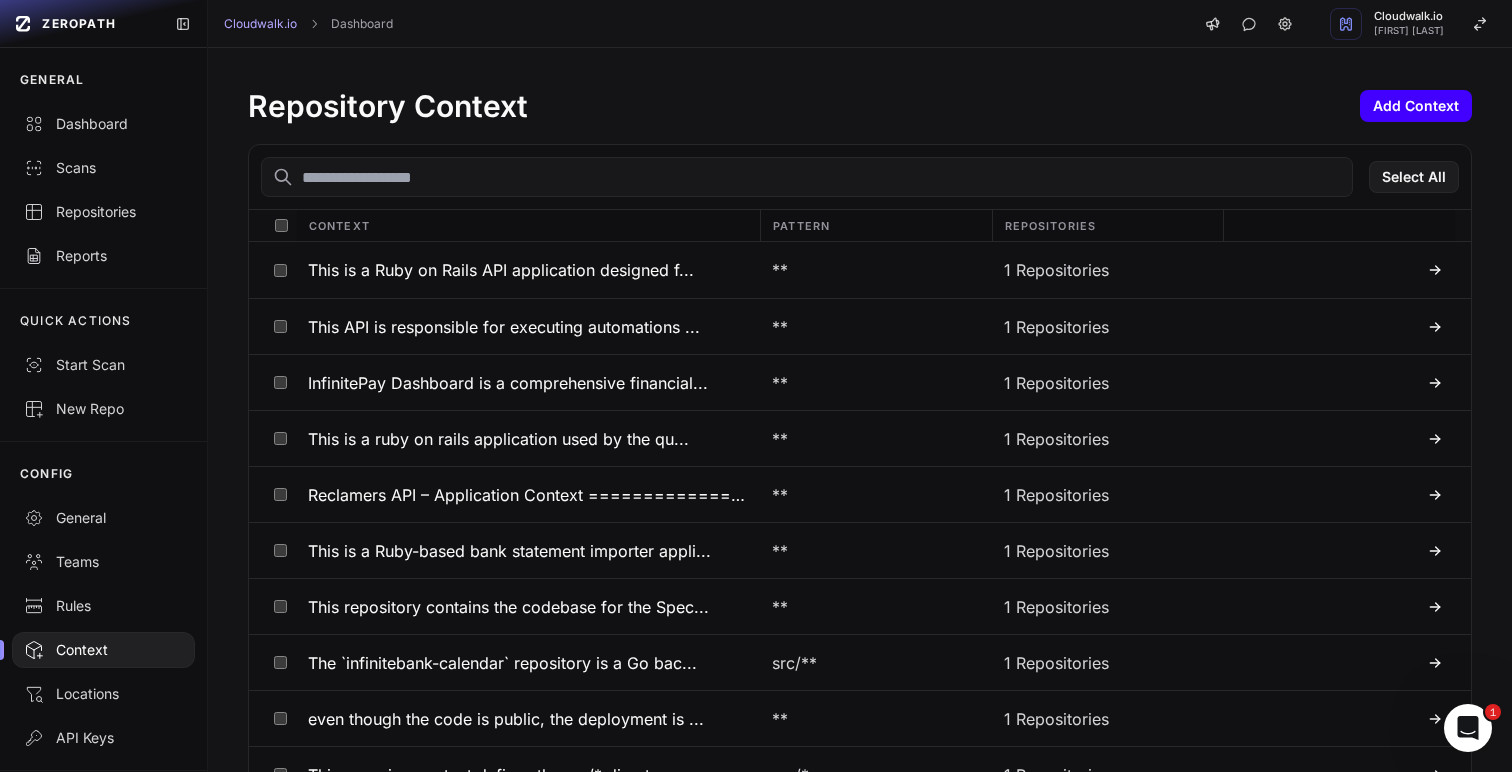 click on "Add Context" at bounding box center (1416, 106) 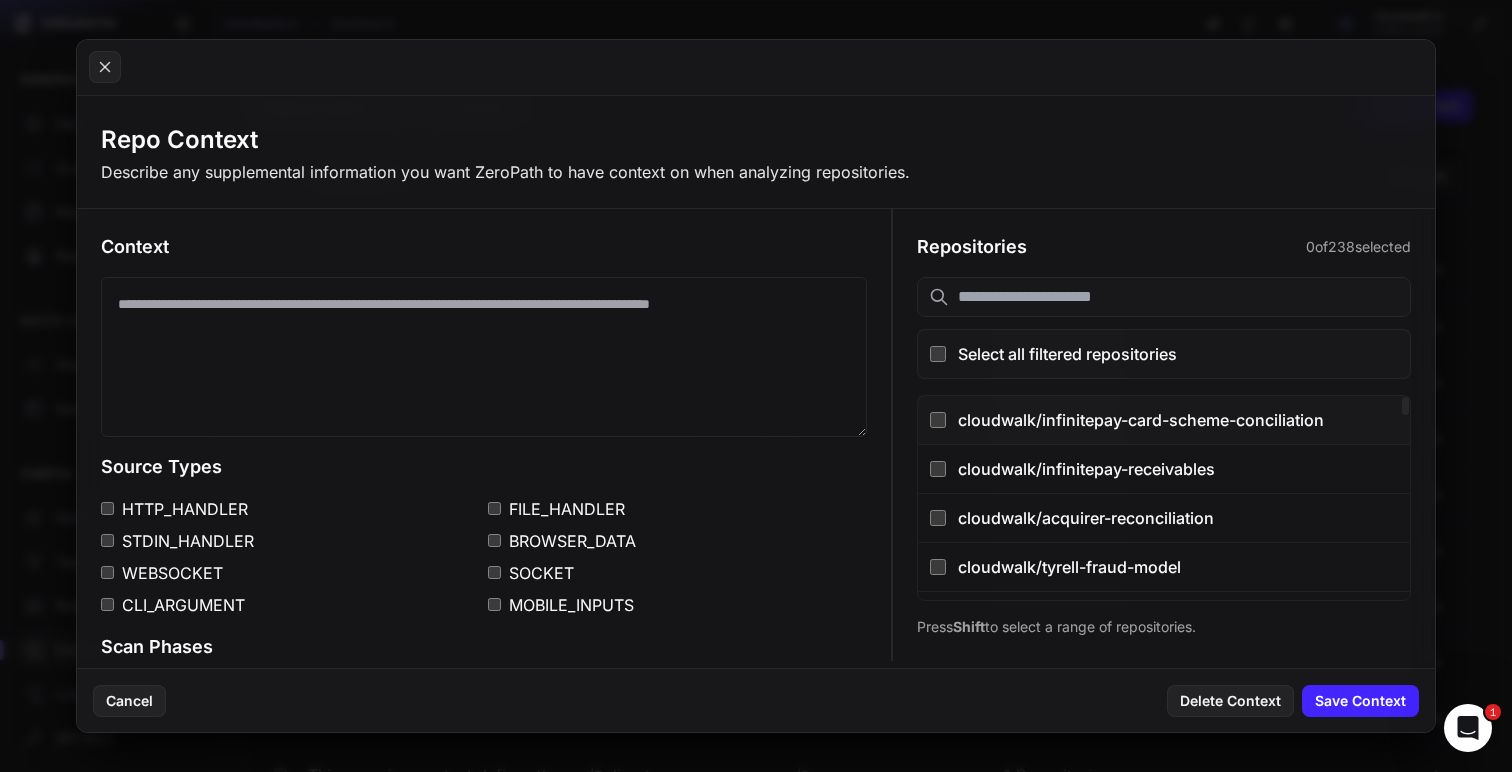 type 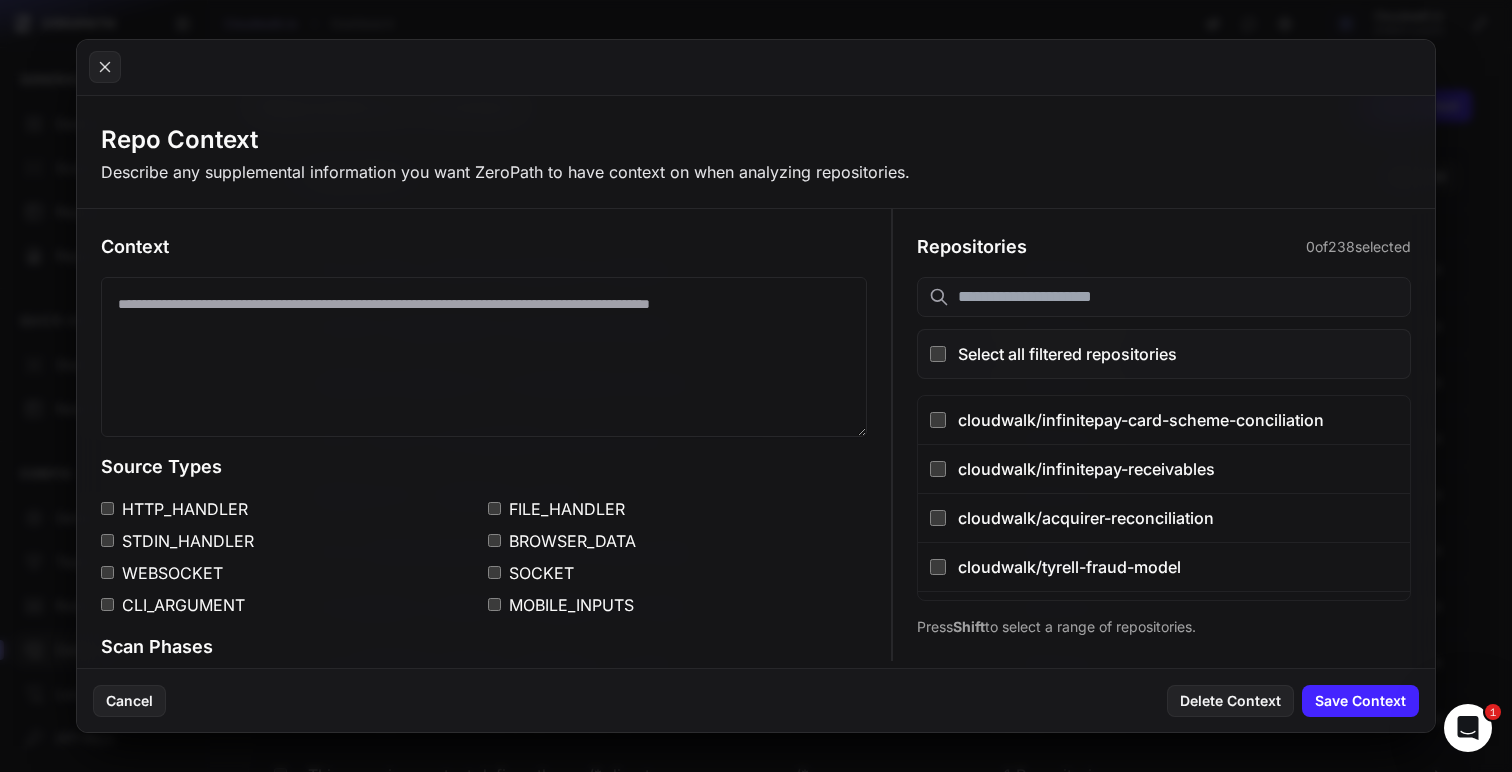 click at bounding box center [1164, 297] 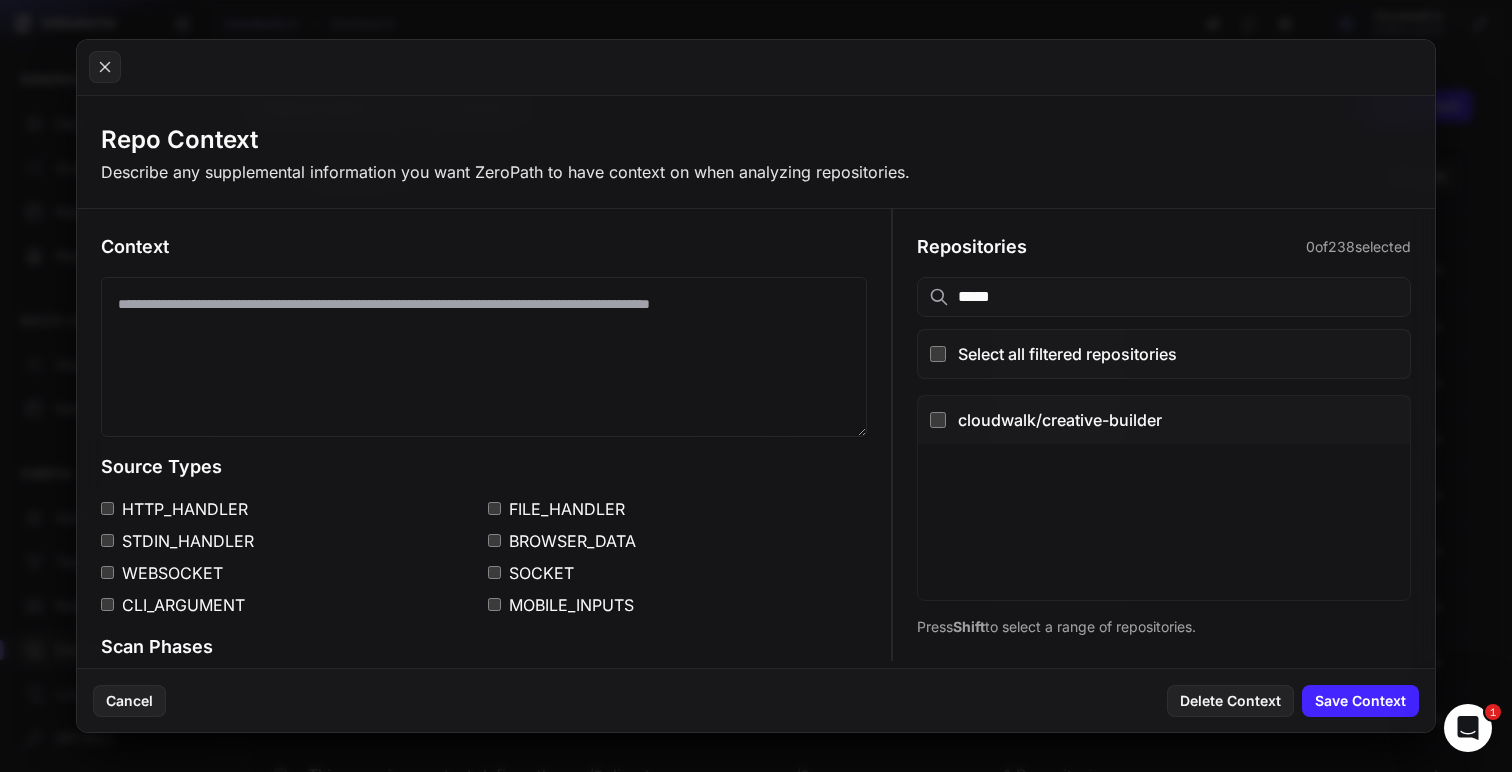 type on "*****" 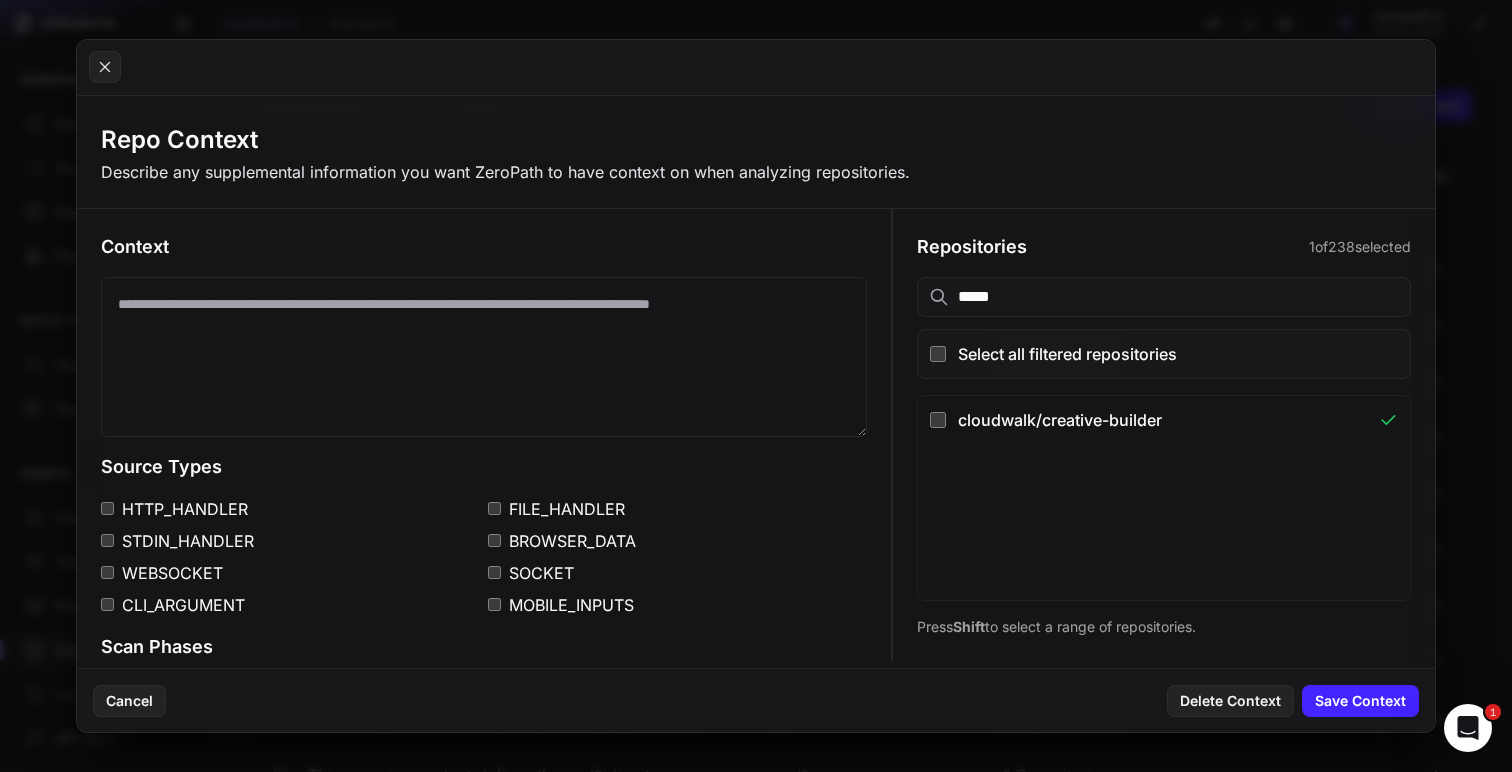 type 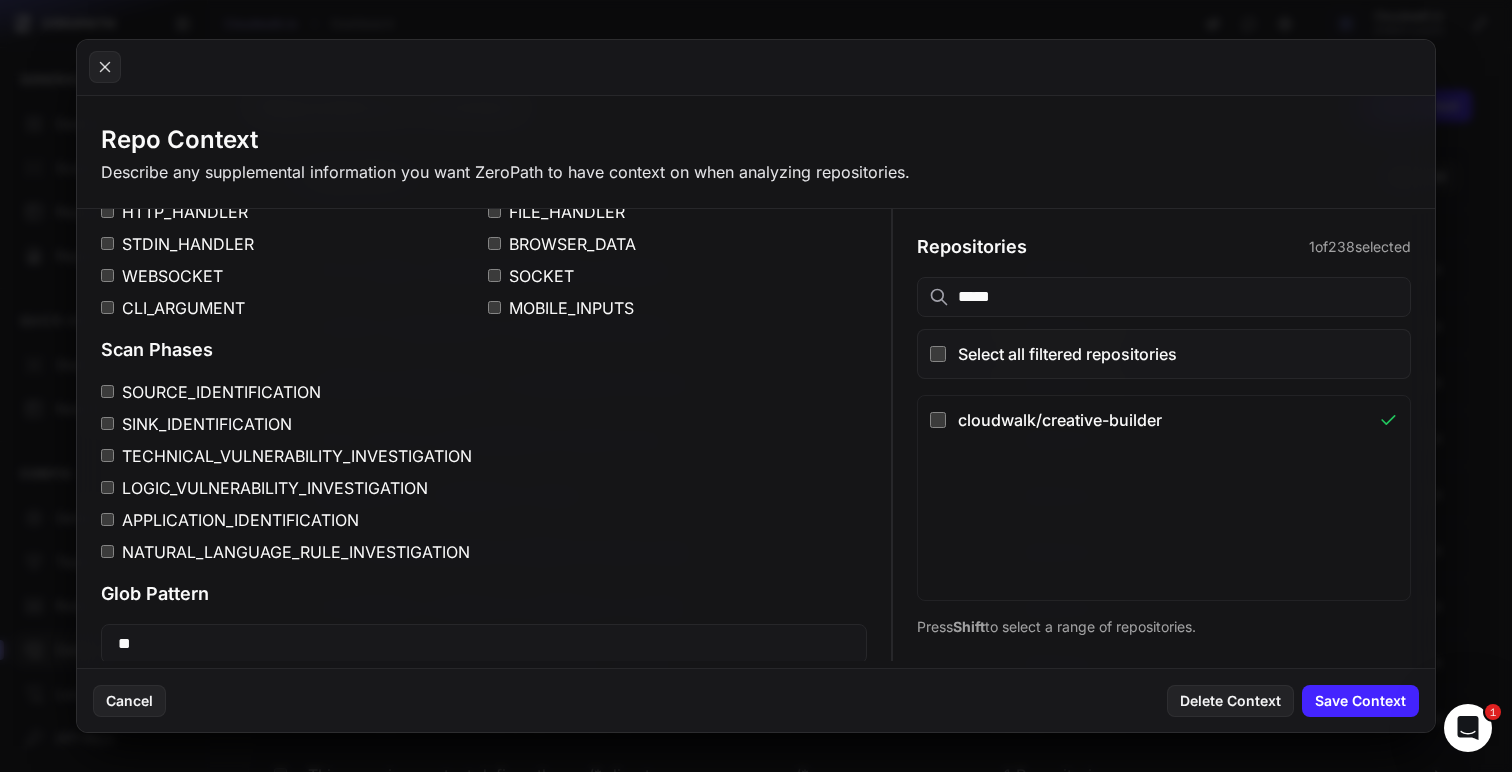 scroll, scrollTop: 323, scrollLeft: 0, axis: vertical 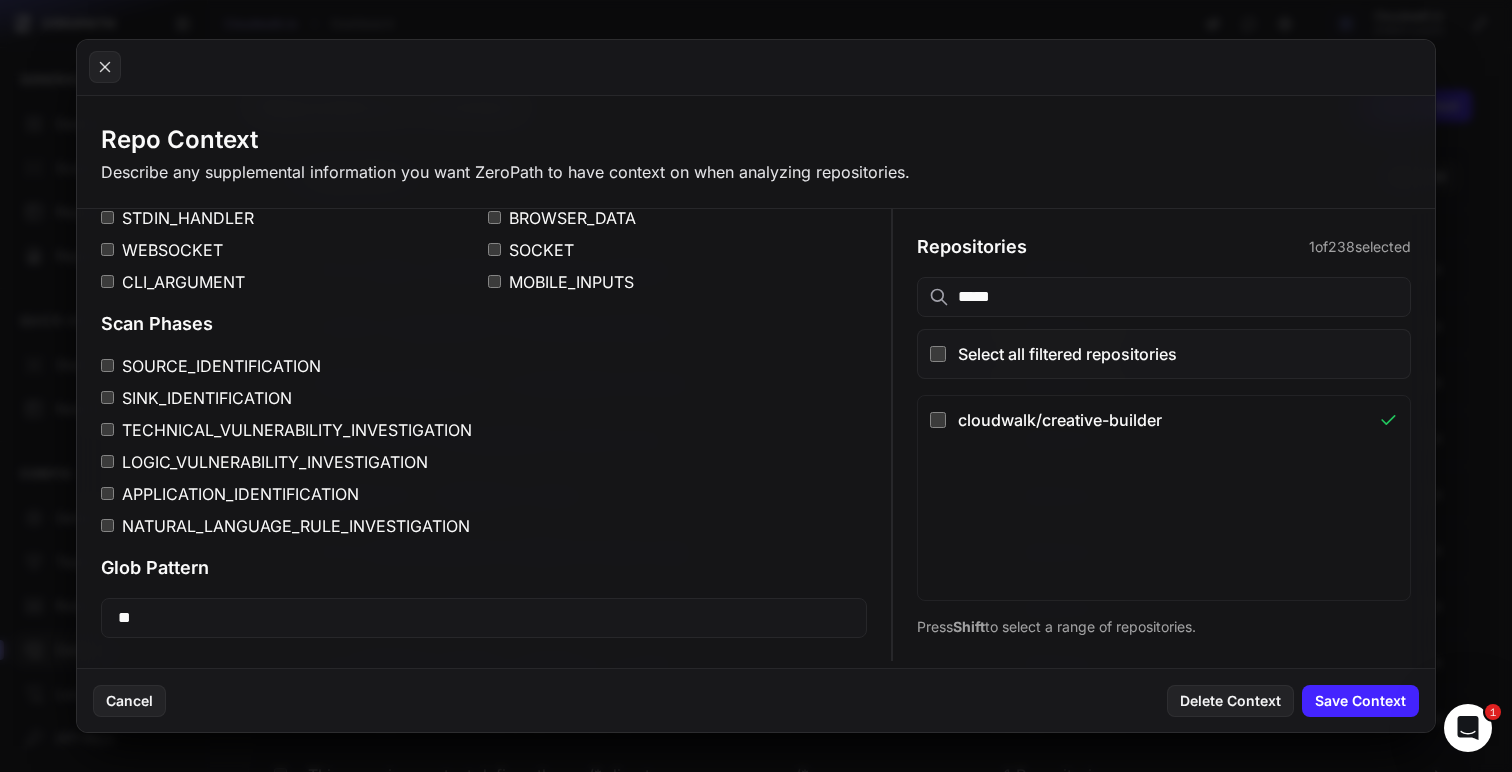 click on "SOURCE_IDENTIFICATION" at bounding box center [484, 366] 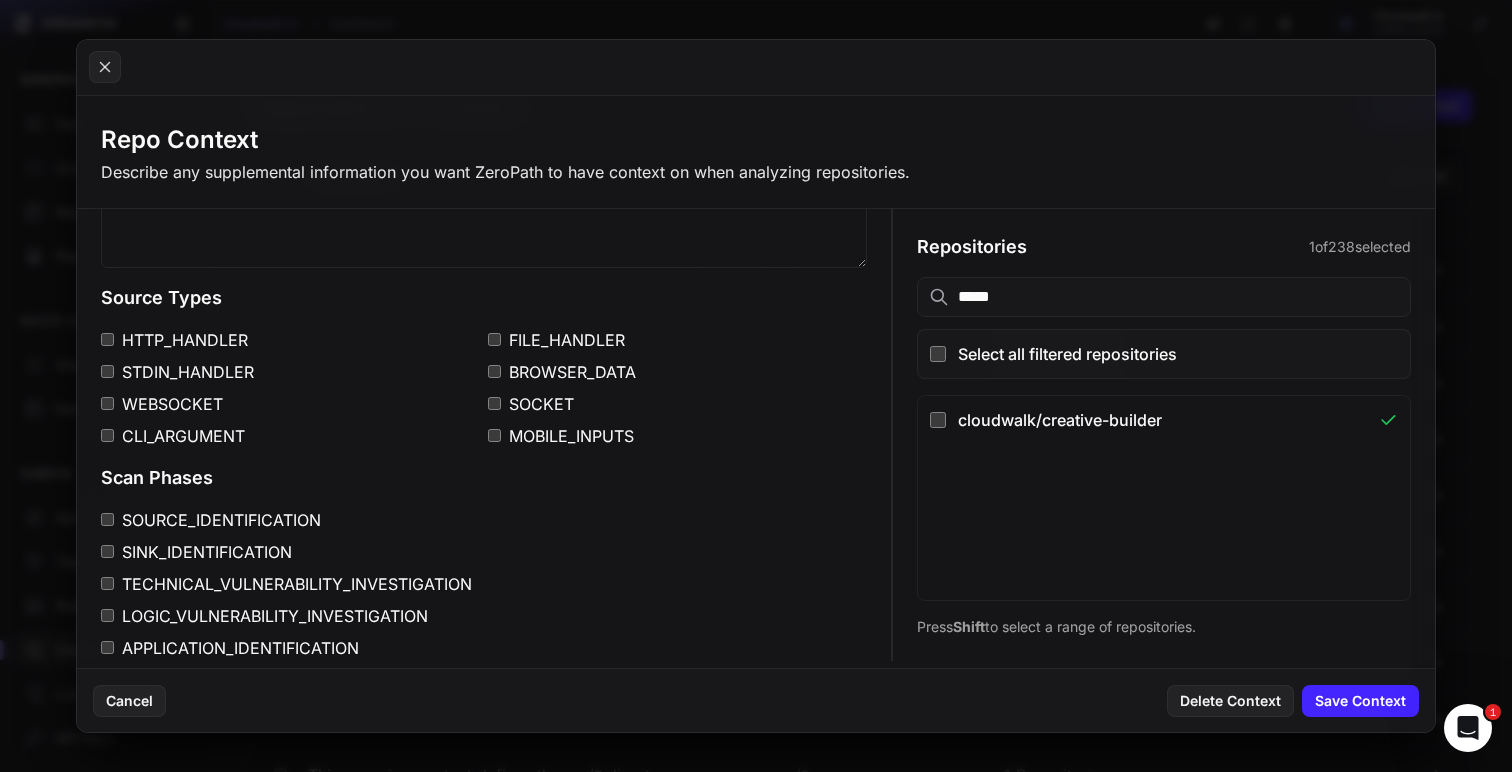 scroll, scrollTop: 161, scrollLeft: 0, axis: vertical 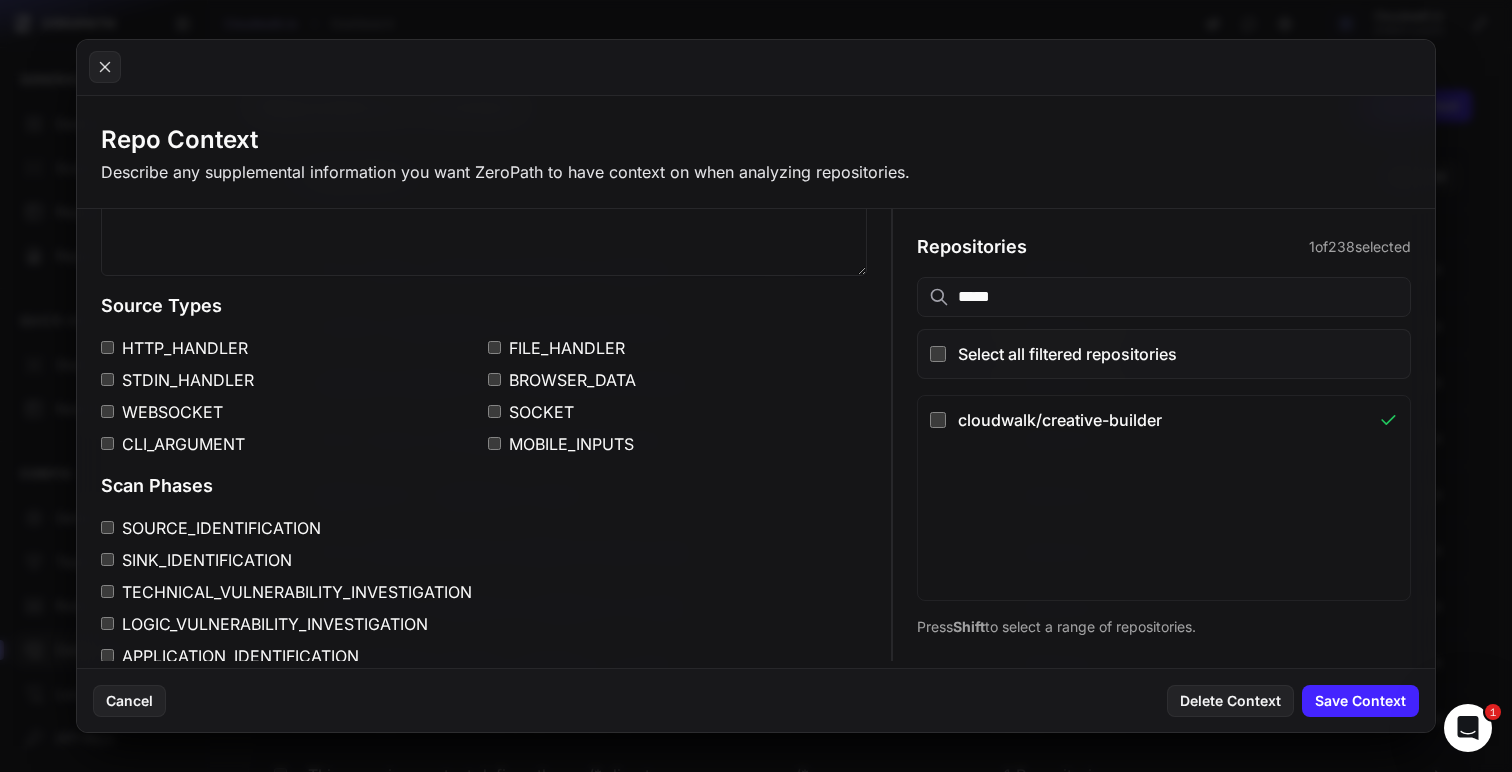 click on "FILE_HANDLER" at bounding box center (677, 348) 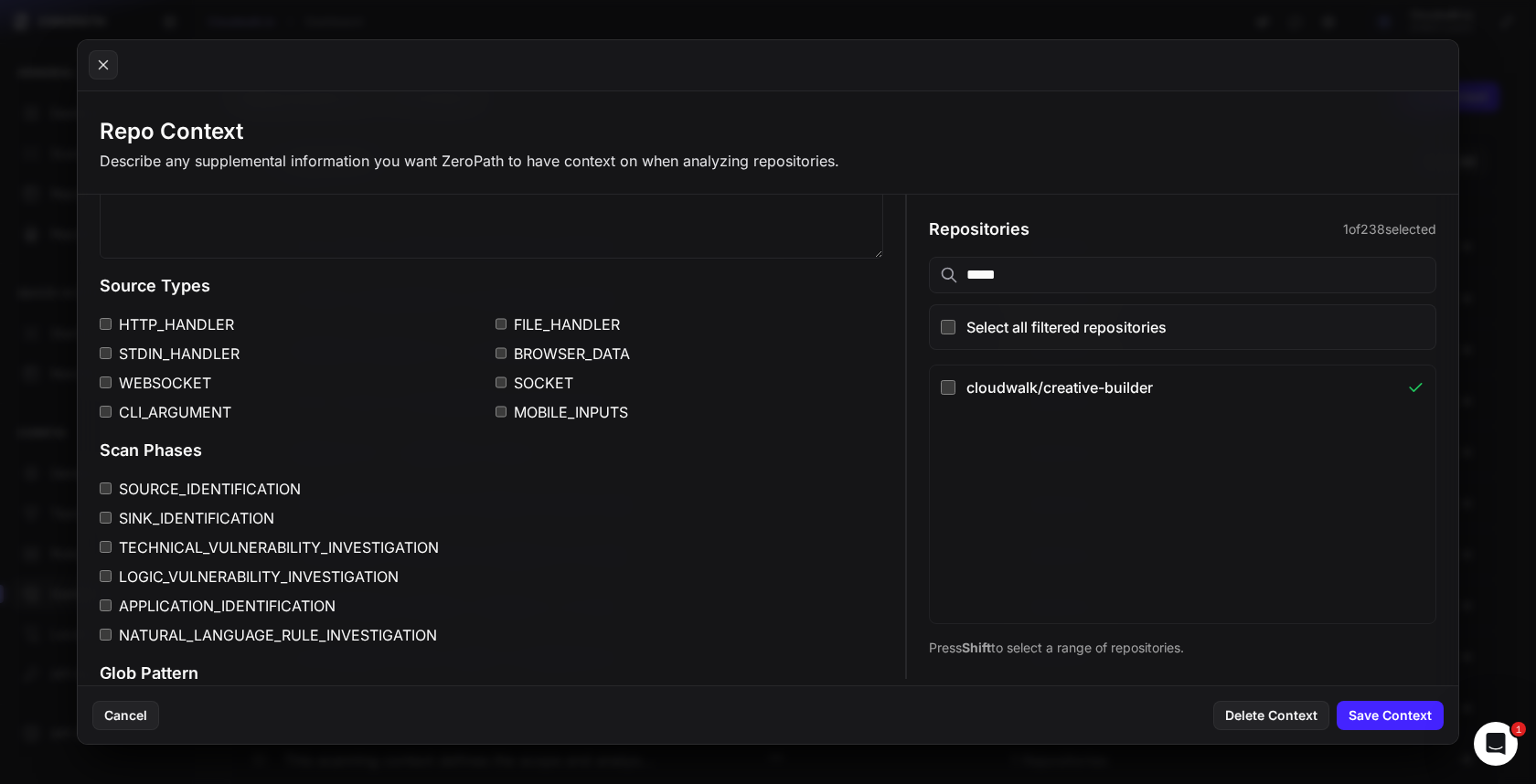 scroll, scrollTop: 154, scrollLeft: 0, axis: vertical 